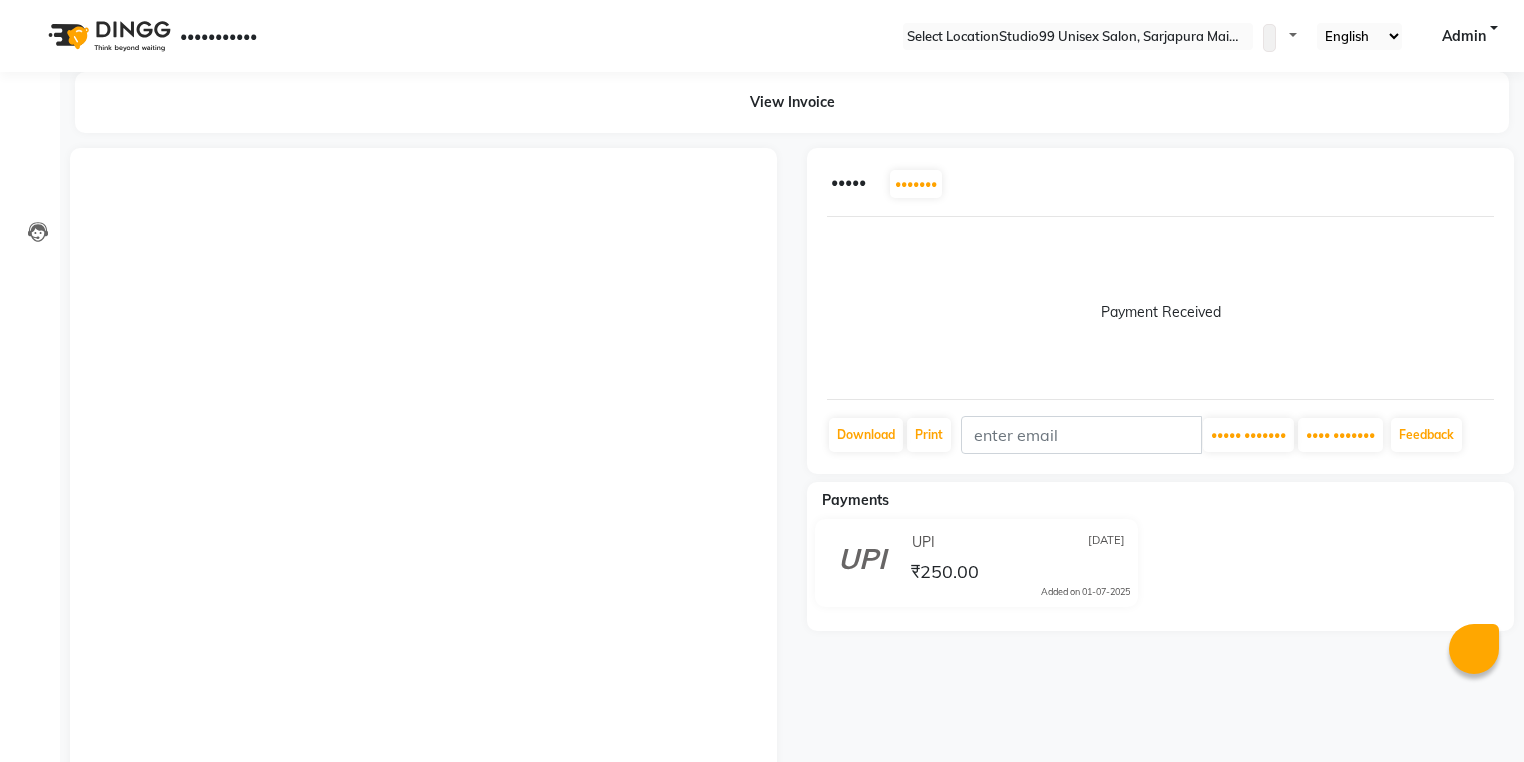 scroll, scrollTop: 0, scrollLeft: 0, axis: both 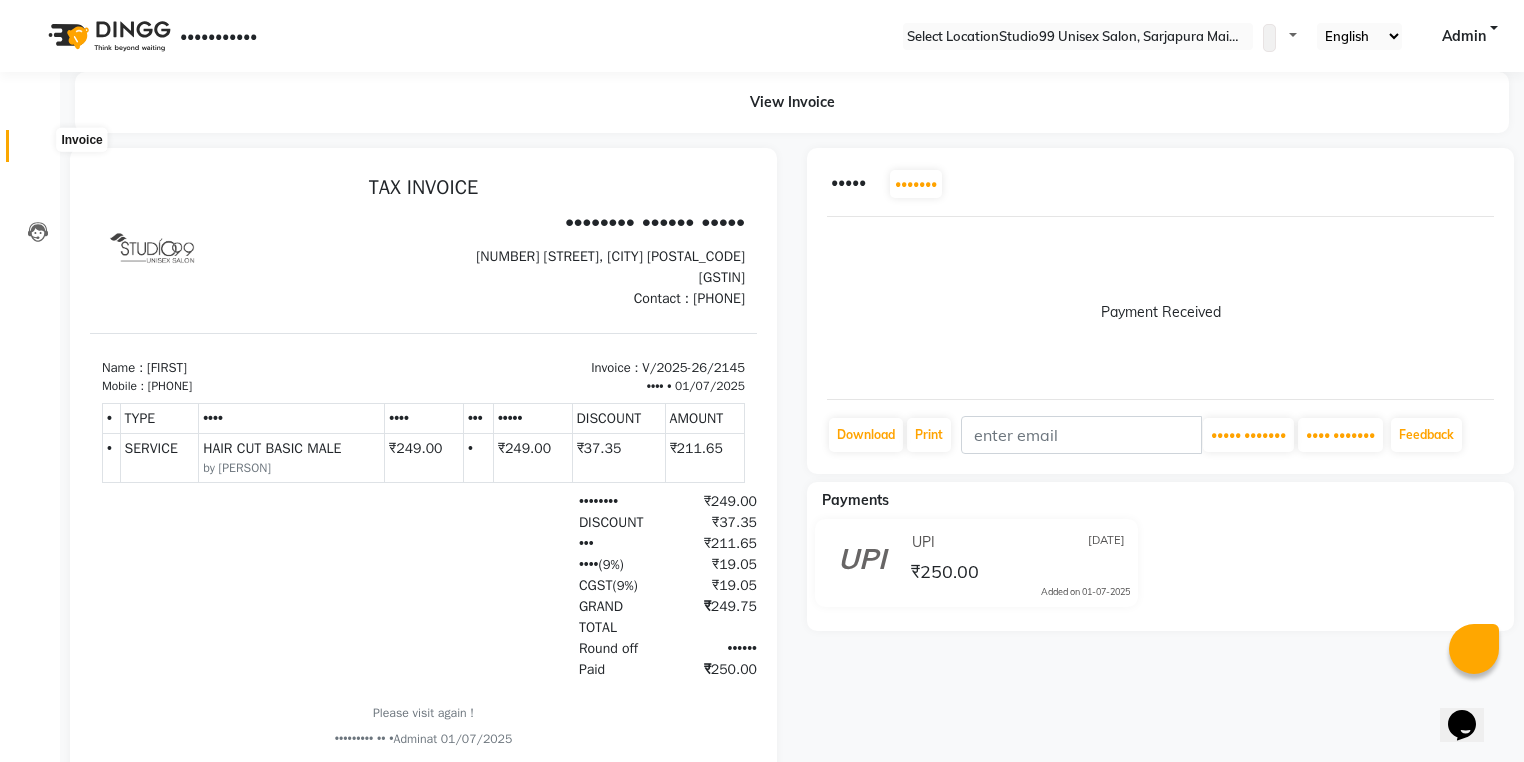 click at bounding box center (38, 151) 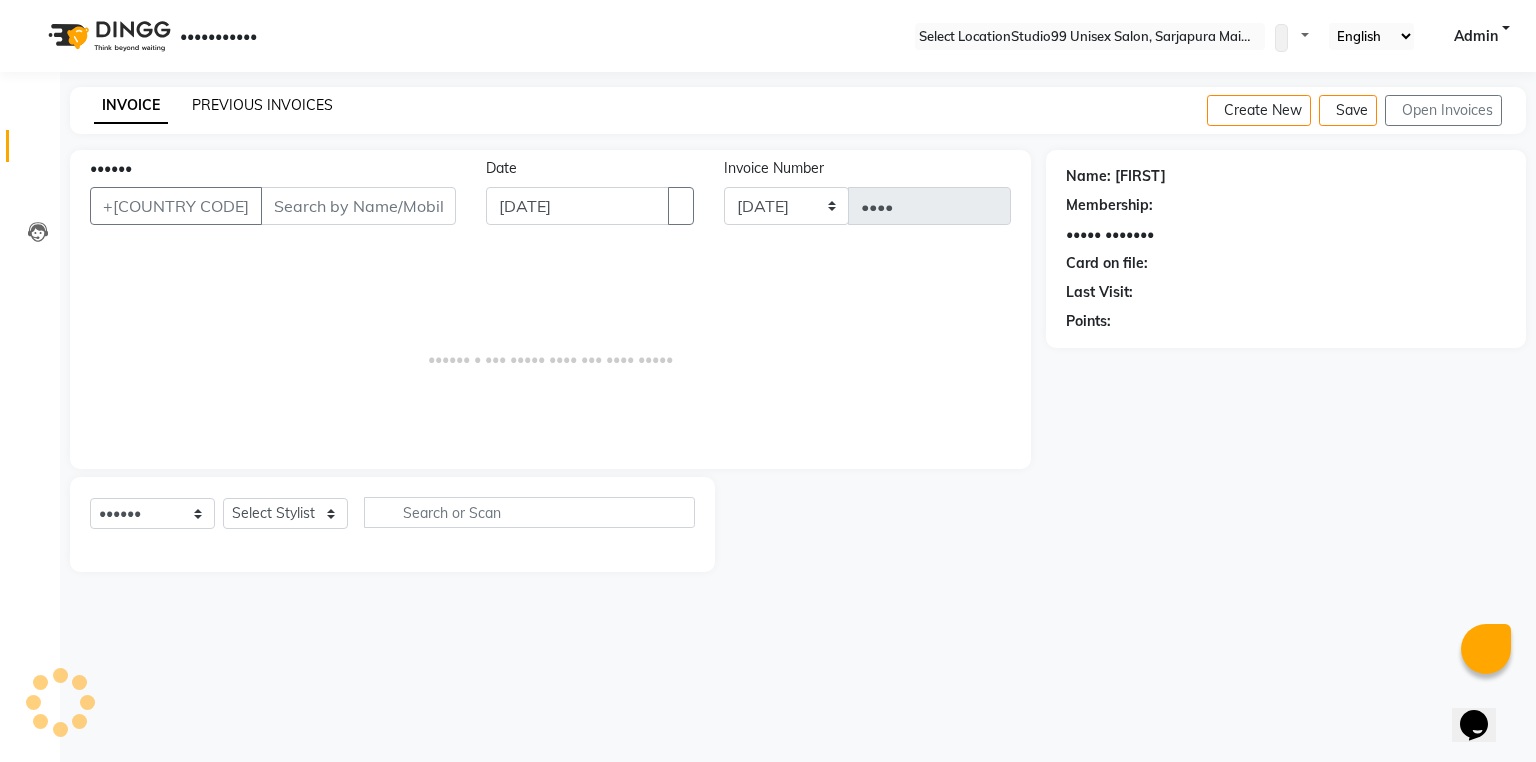 click on "PREVIOUS INVOICES" at bounding box center [262, 105] 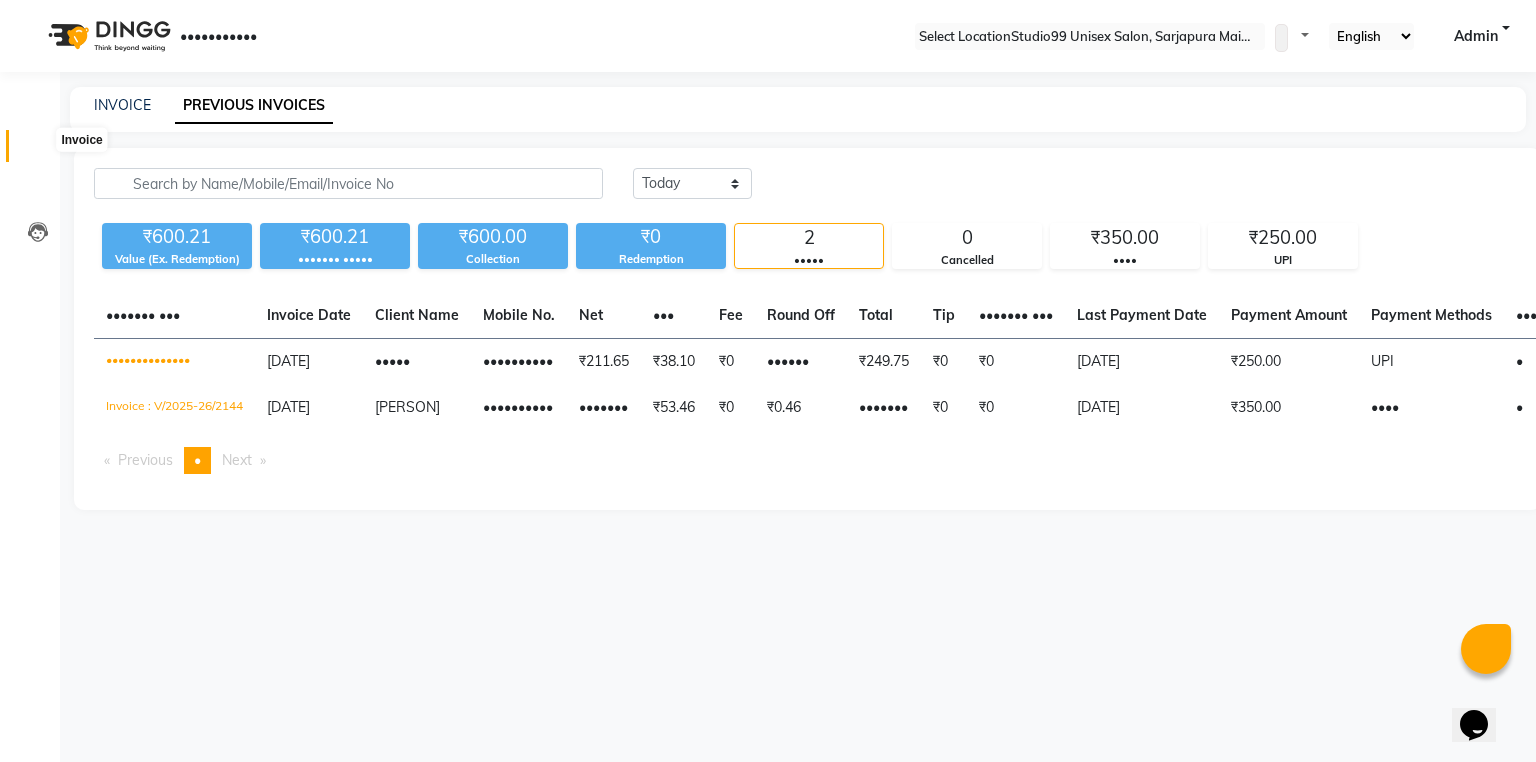click at bounding box center [38, 151] 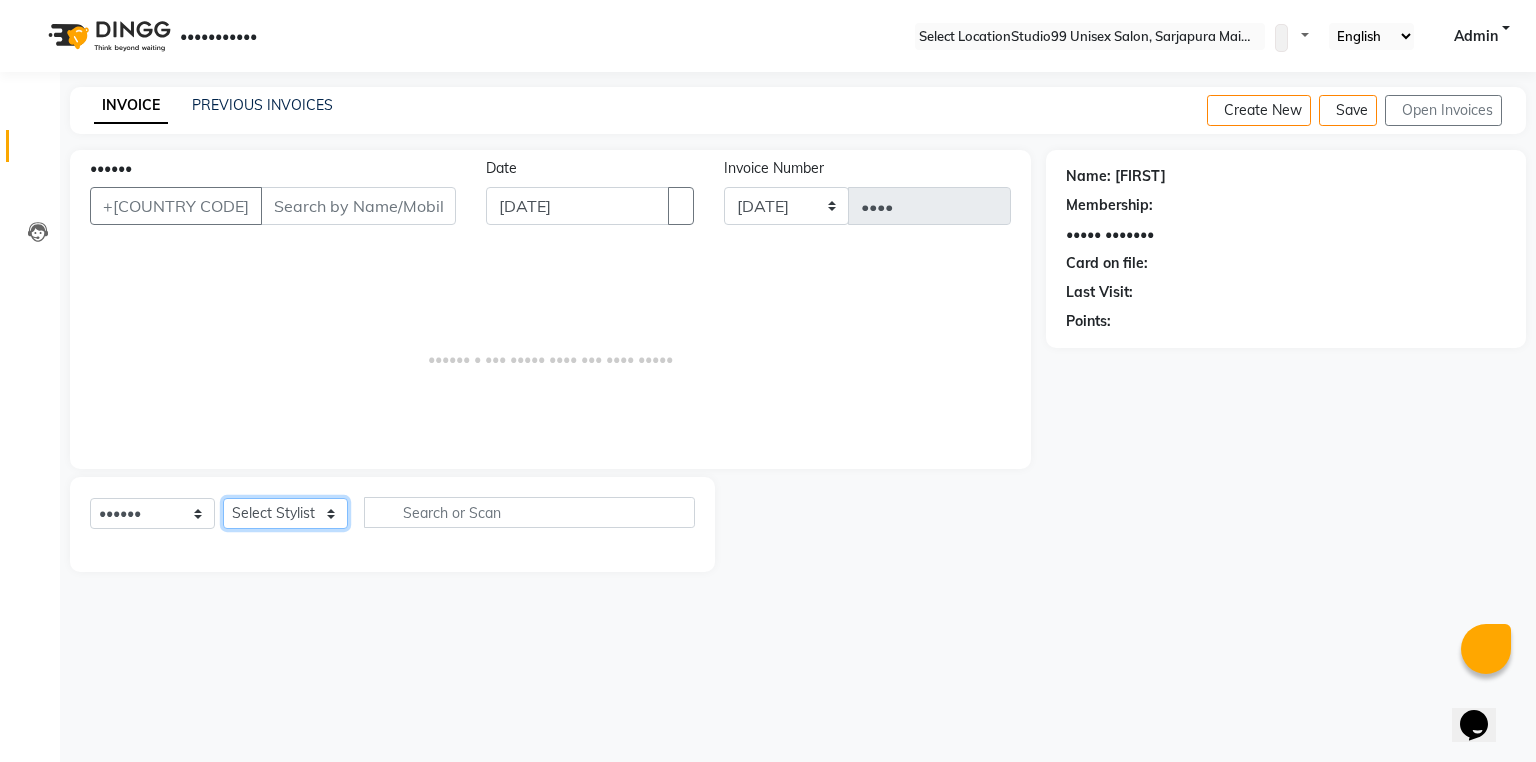 click on "Select Stylist Admin AKSHAY AMARJIT AMARJIT Avaz Dina GEORGE Gulshan mahi MUNMUN Muskaan Nobil Hasan Rafeeq Raj Rima Dey Rima Dey Shallu Simran Suman Suman VIKRAM" at bounding box center (285, 513) 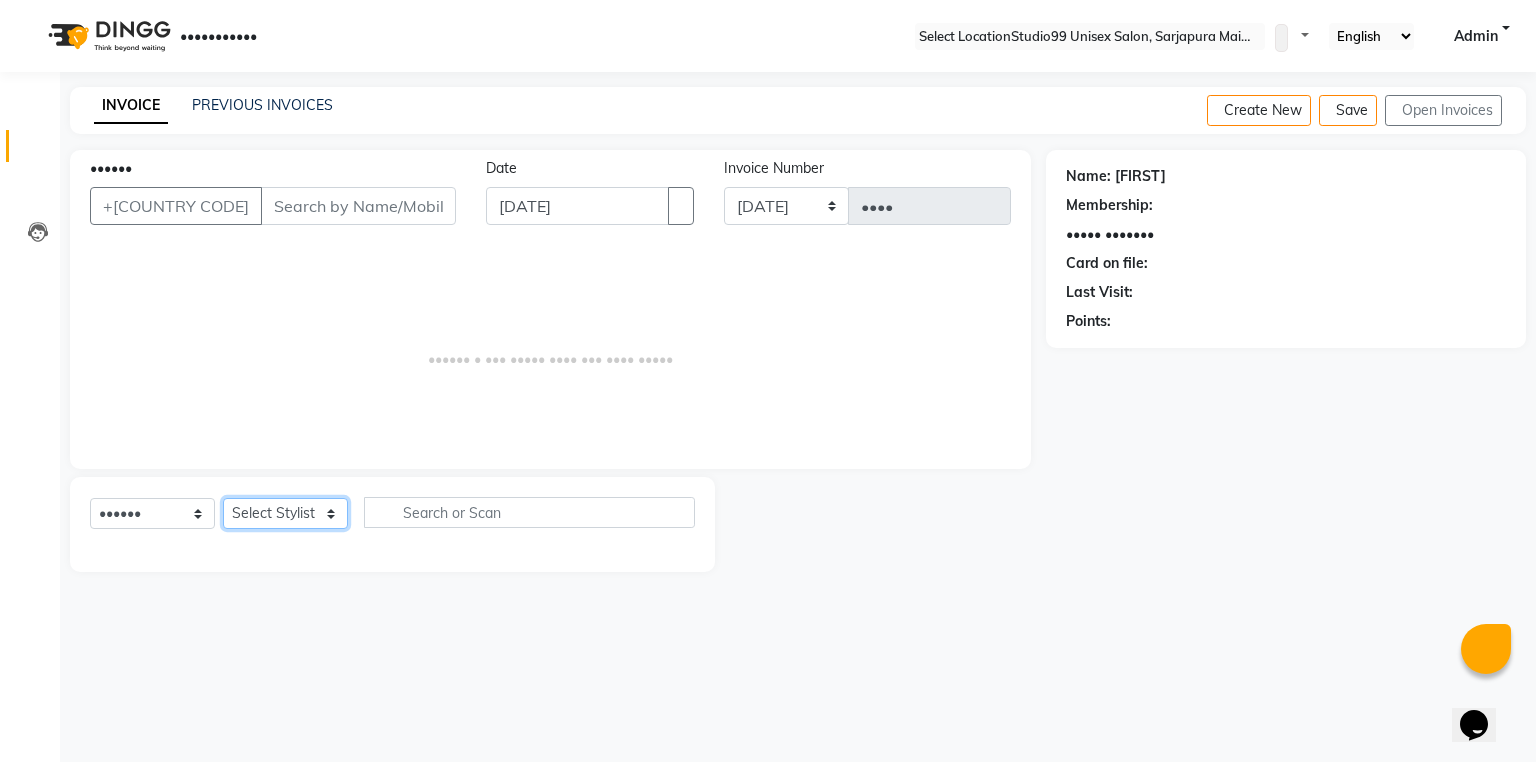 click on "Select Stylist Admin AKSHAY AMARJIT AMARJIT Avaz Dina GEORGE Gulshan mahi MUNMUN Muskaan Nobil Hasan Rafeeq Raj Rima Dey Rima Dey Shallu Simran Suman Suman VIKRAM" at bounding box center (285, 513) 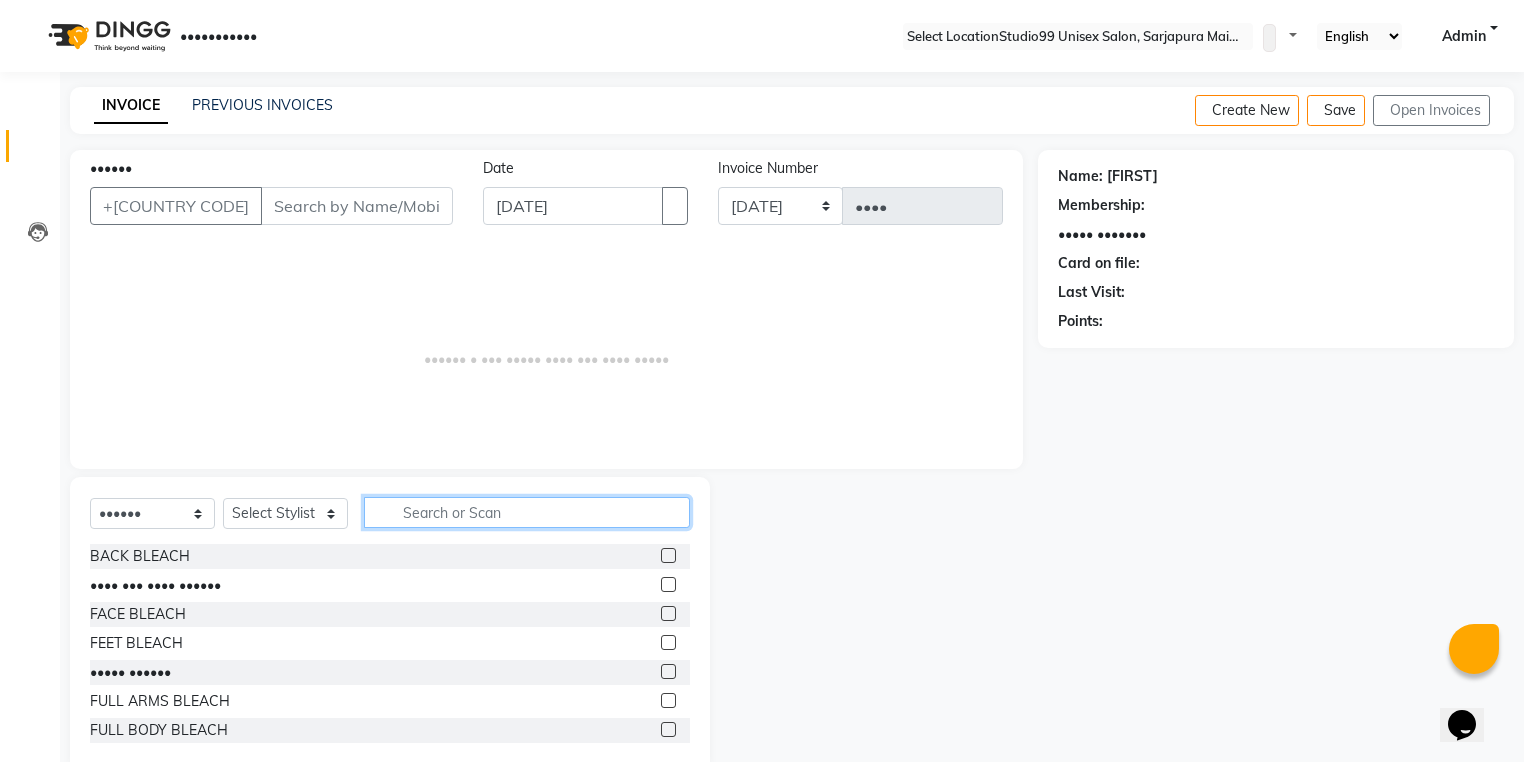 drag, startPoint x: 428, startPoint y: 512, endPoint x: 444, endPoint y: 508, distance: 16.492422 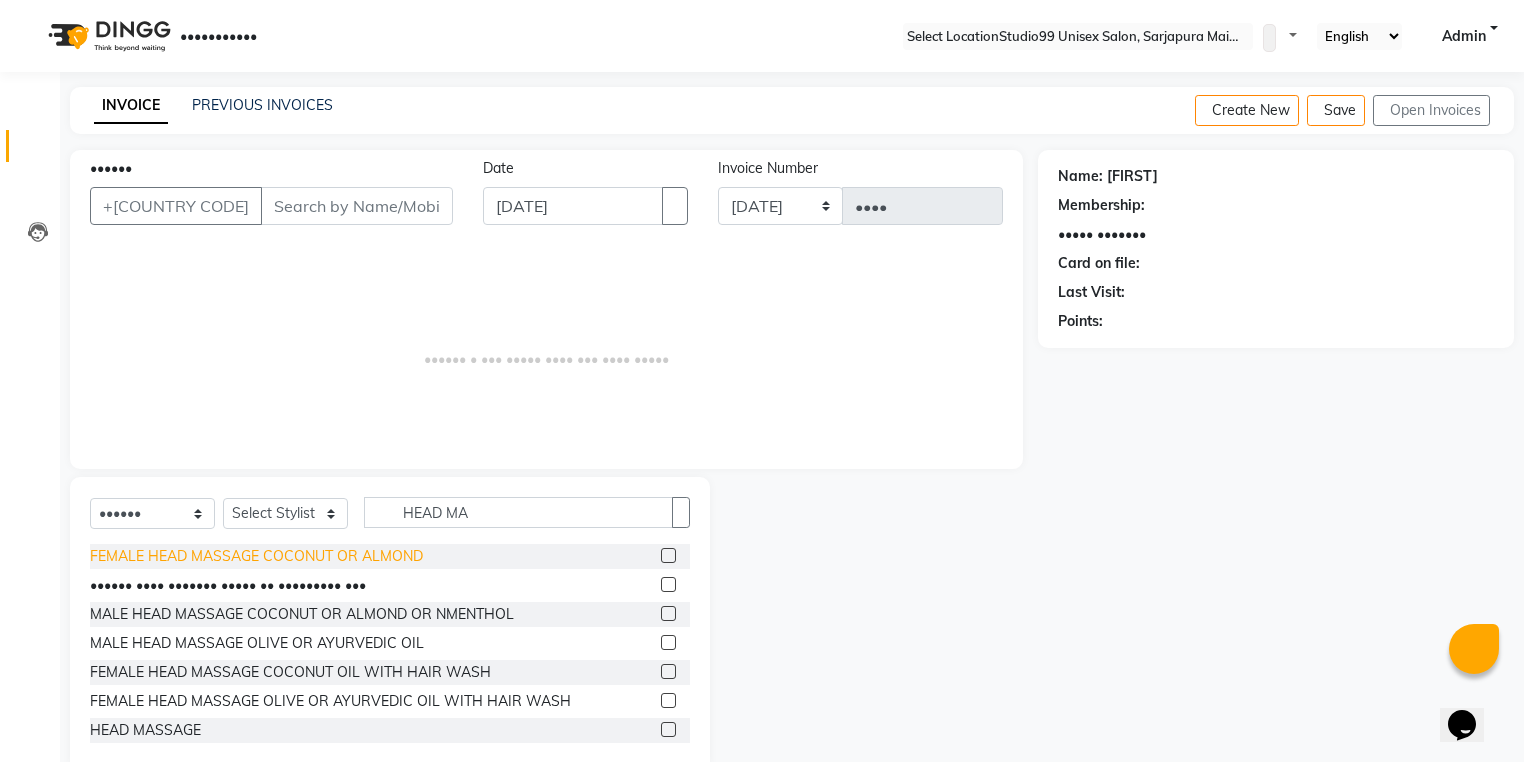 click on "FEMALE HEAD MASSAGE COCONUT OR ALMOND" at bounding box center [256, 556] 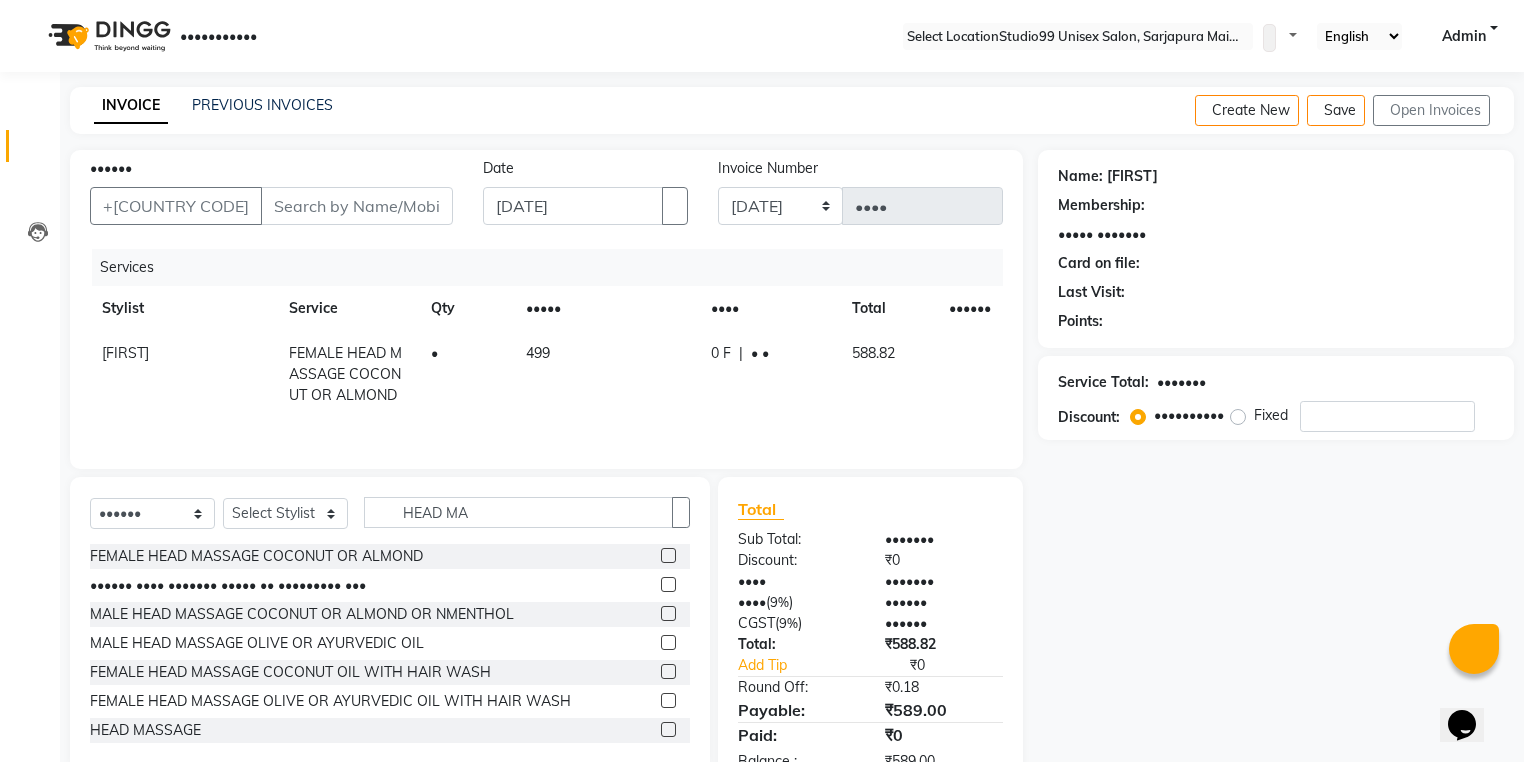click on "499" at bounding box center (607, 374) 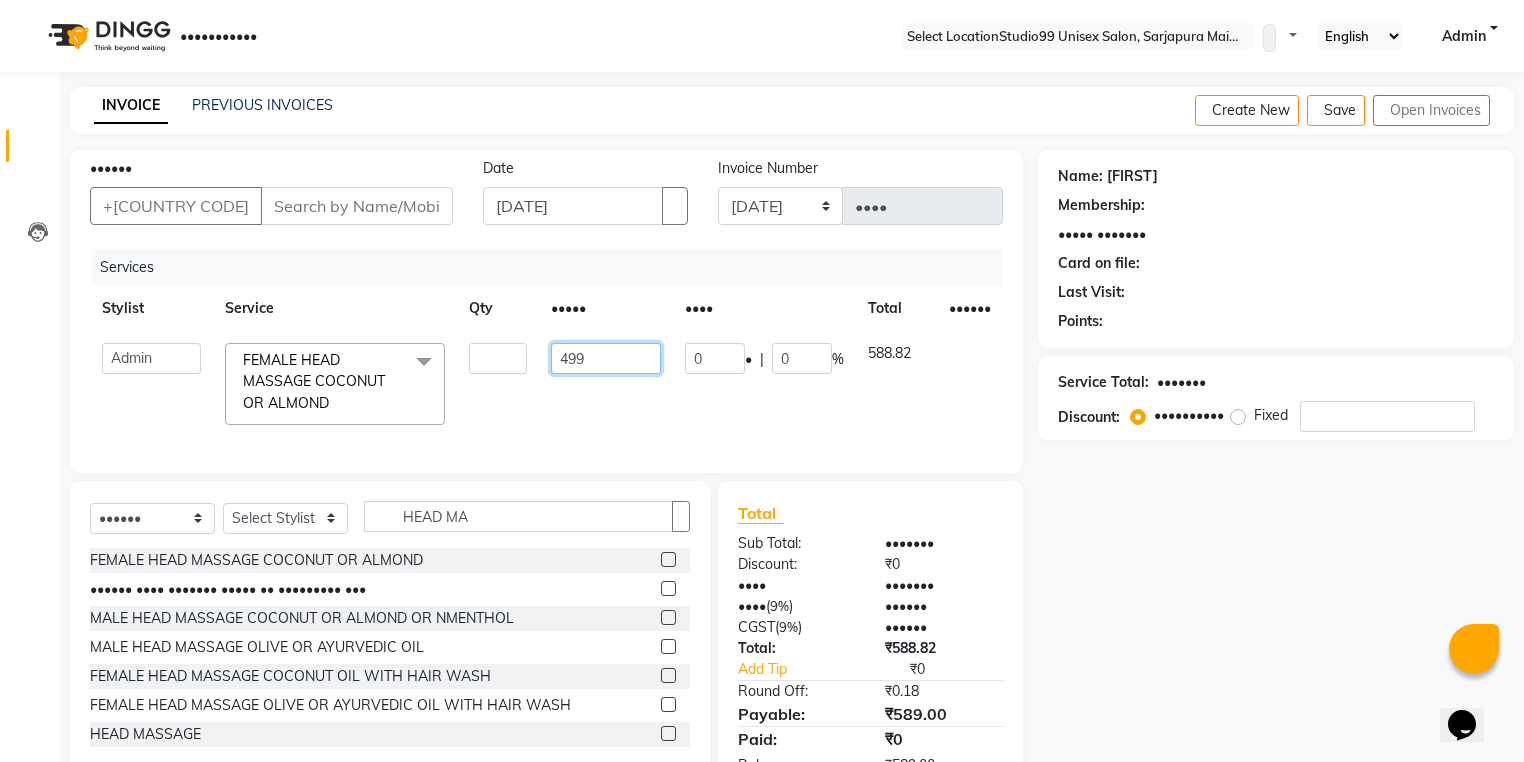 click on "499" at bounding box center (498, 358) 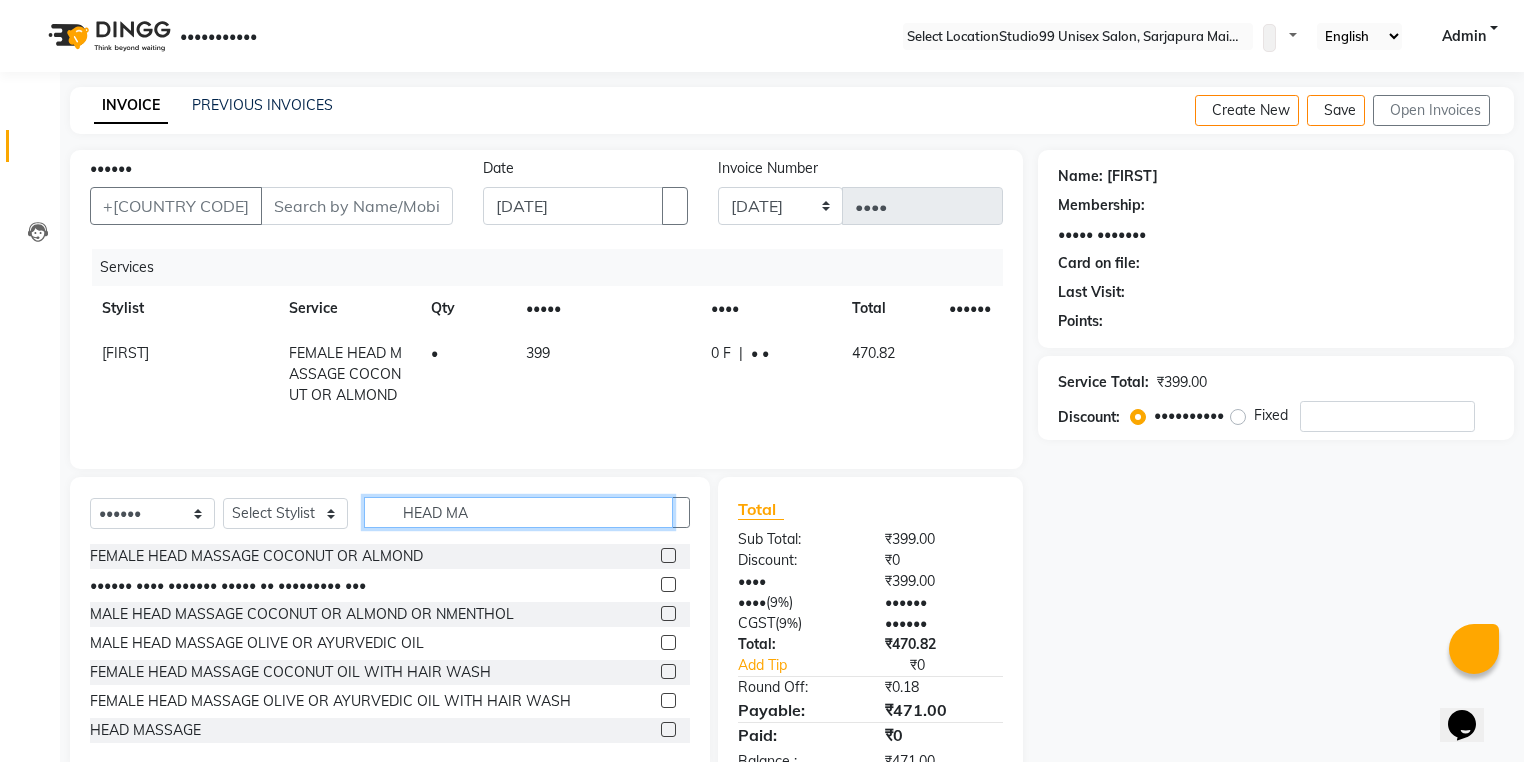 drag, startPoint x: 474, startPoint y: 529, endPoint x: 360, endPoint y: 536, distance: 114.21471 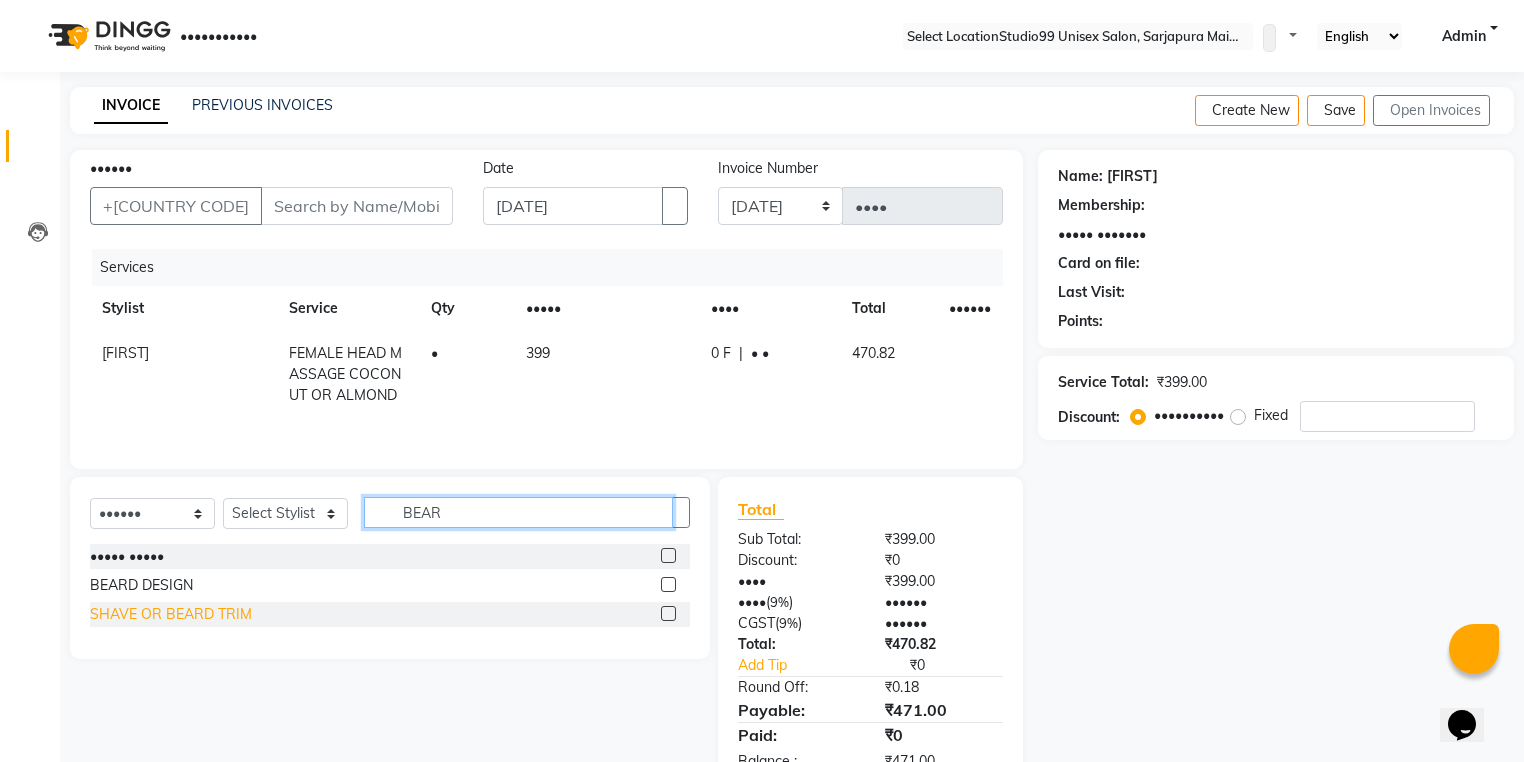 type on "BEAR" 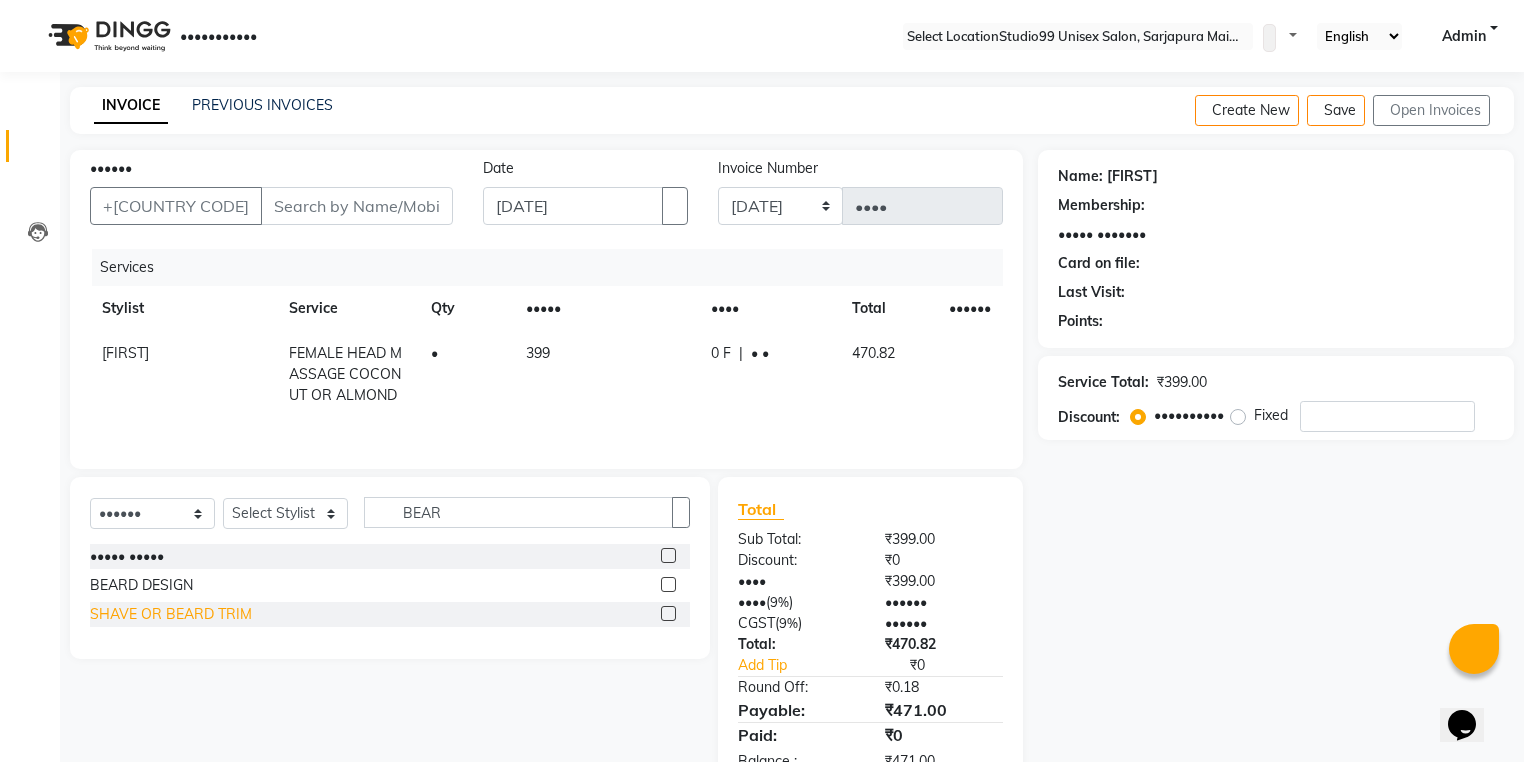 click on "SHAVE OR BEARD TRIM" at bounding box center [127, 556] 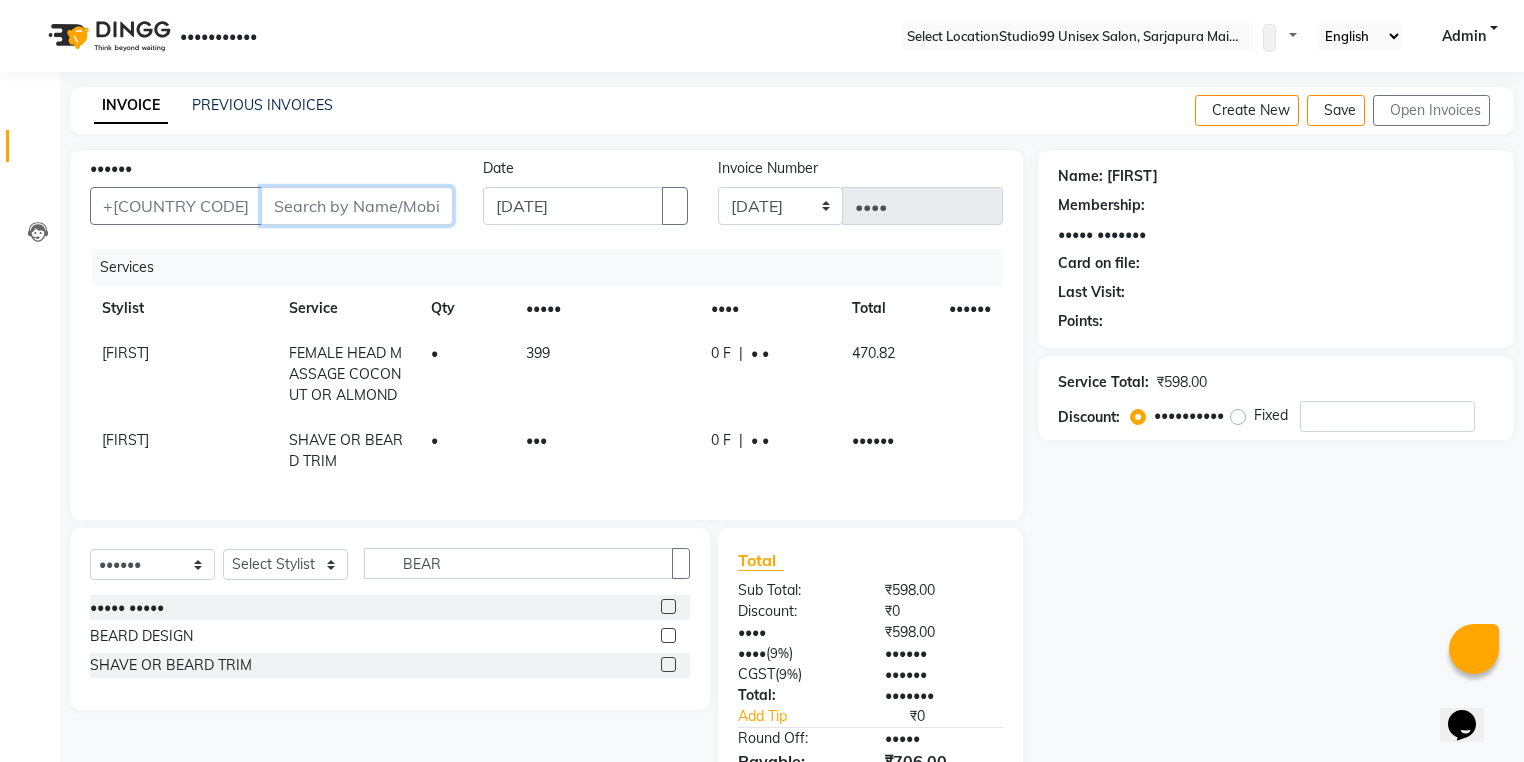 click on "••••••" at bounding box center [357, 206] 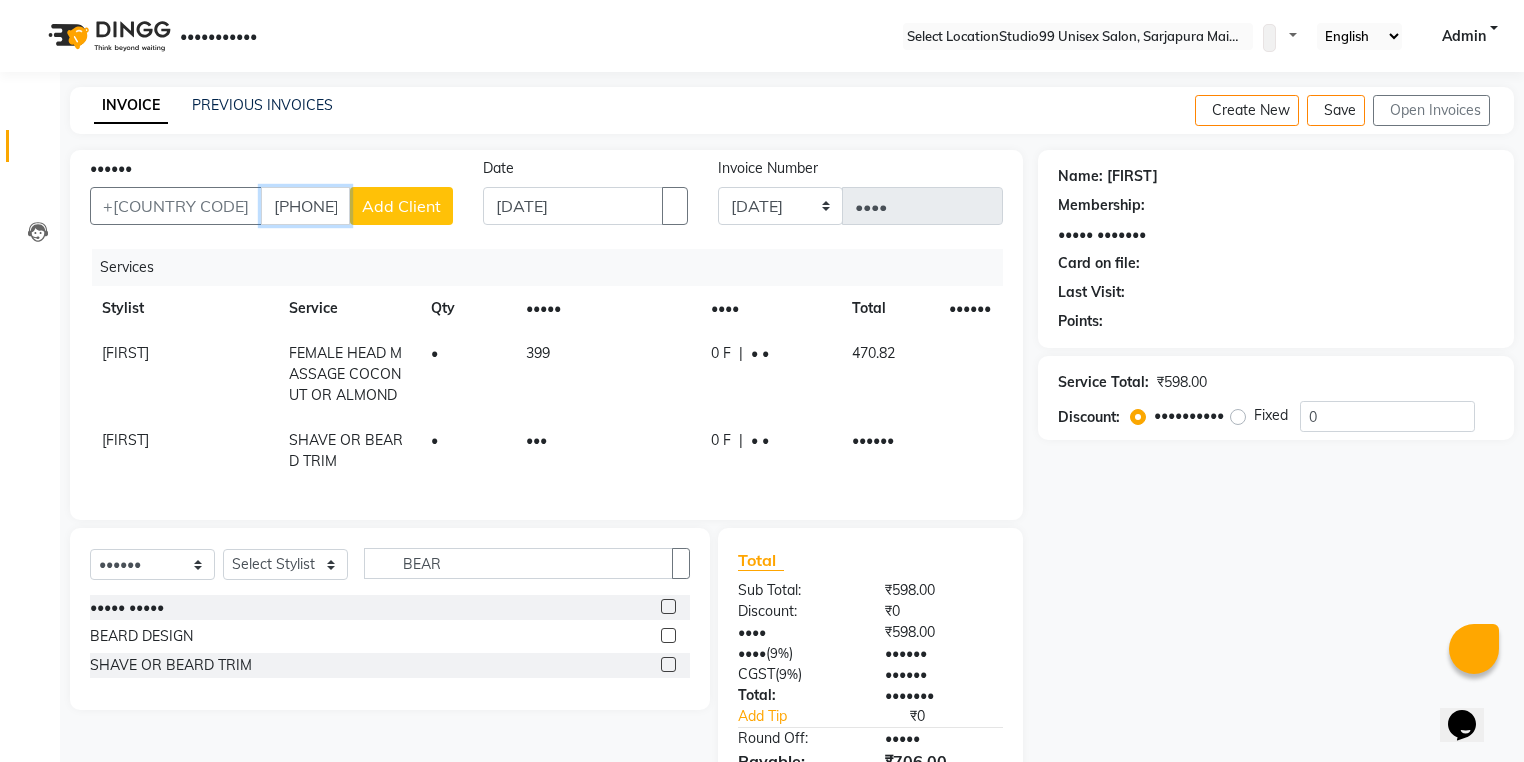 type on "[PHONE]" 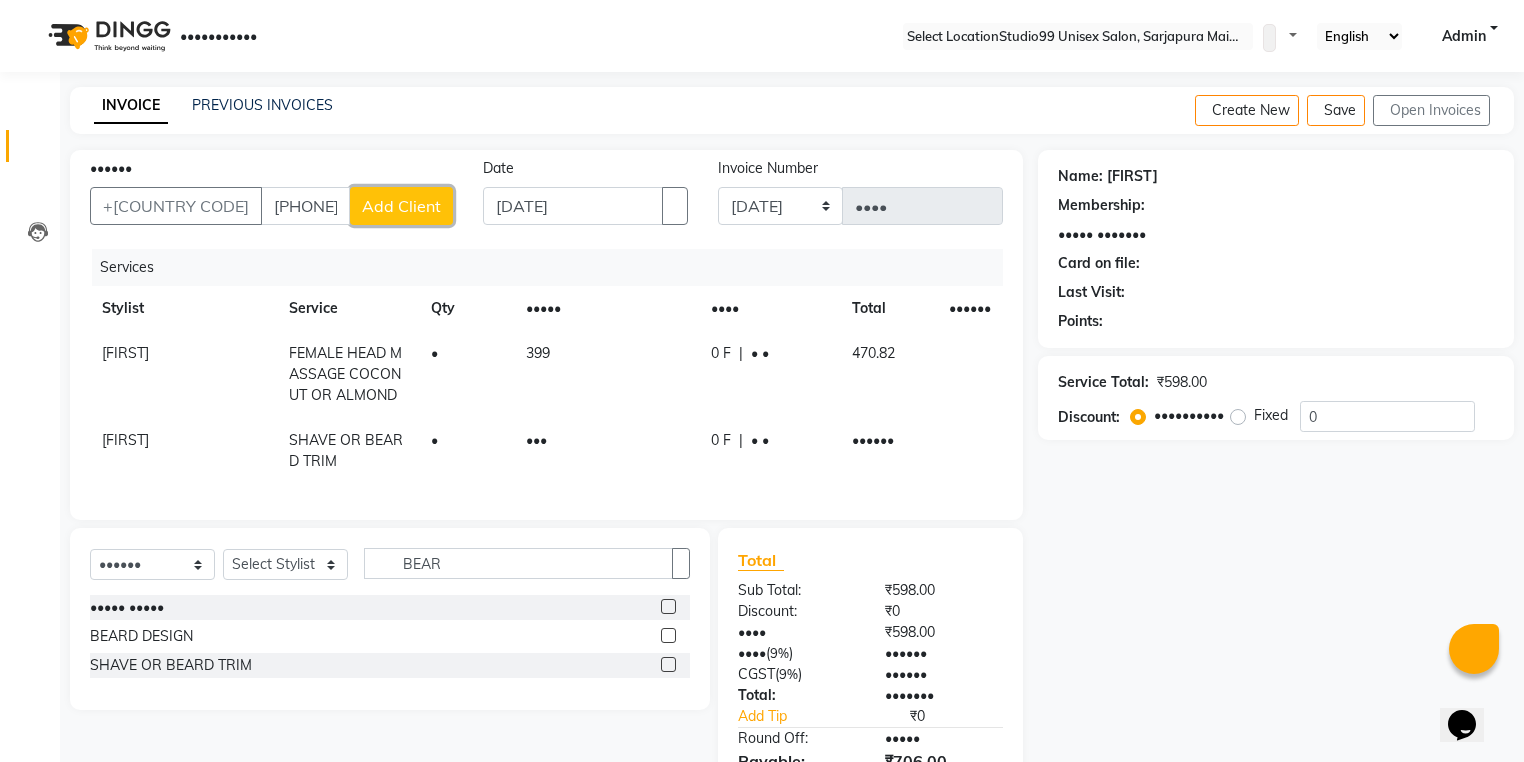 click on "Add Client" at bounding box center (401, 206) 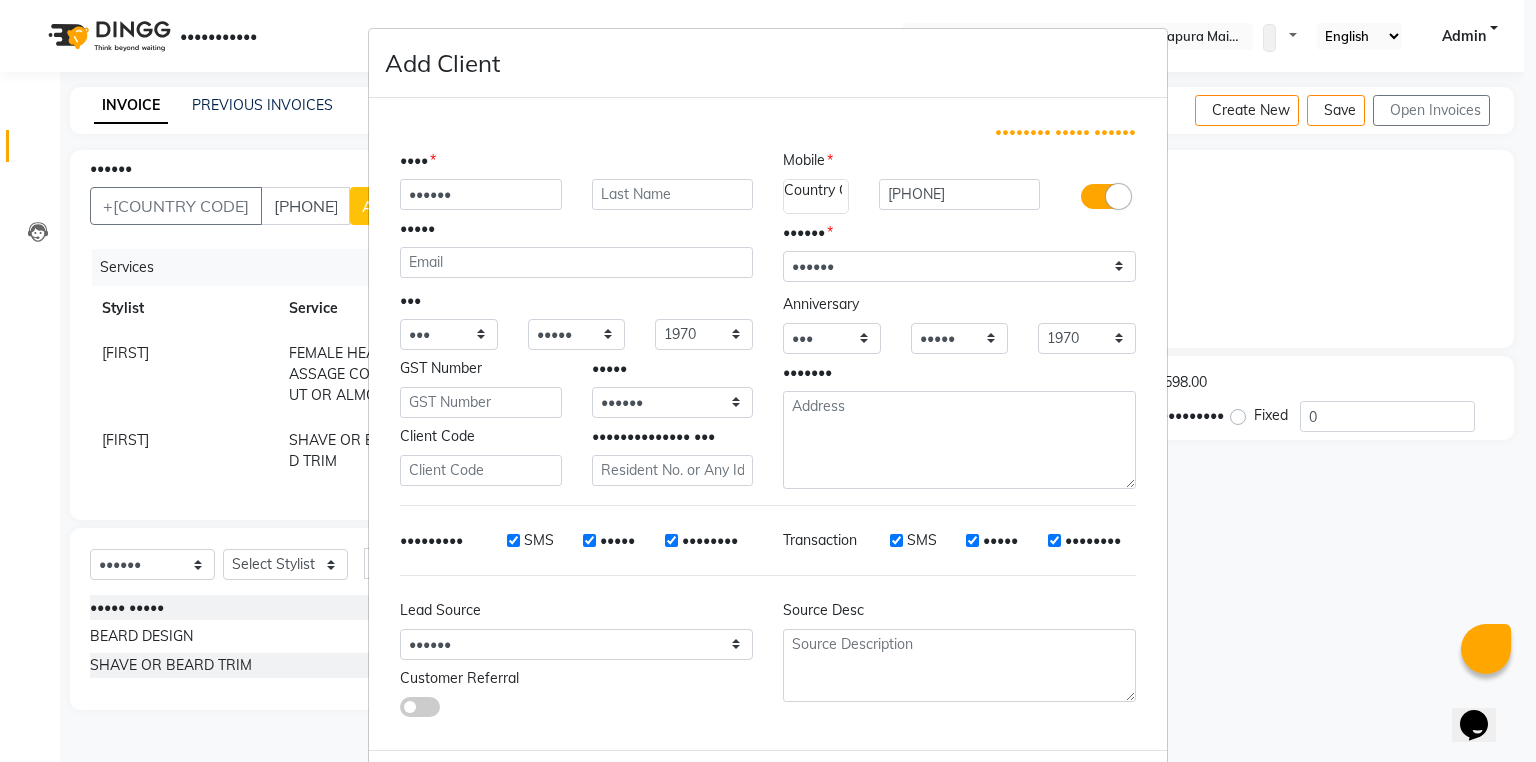 type on "••••••" 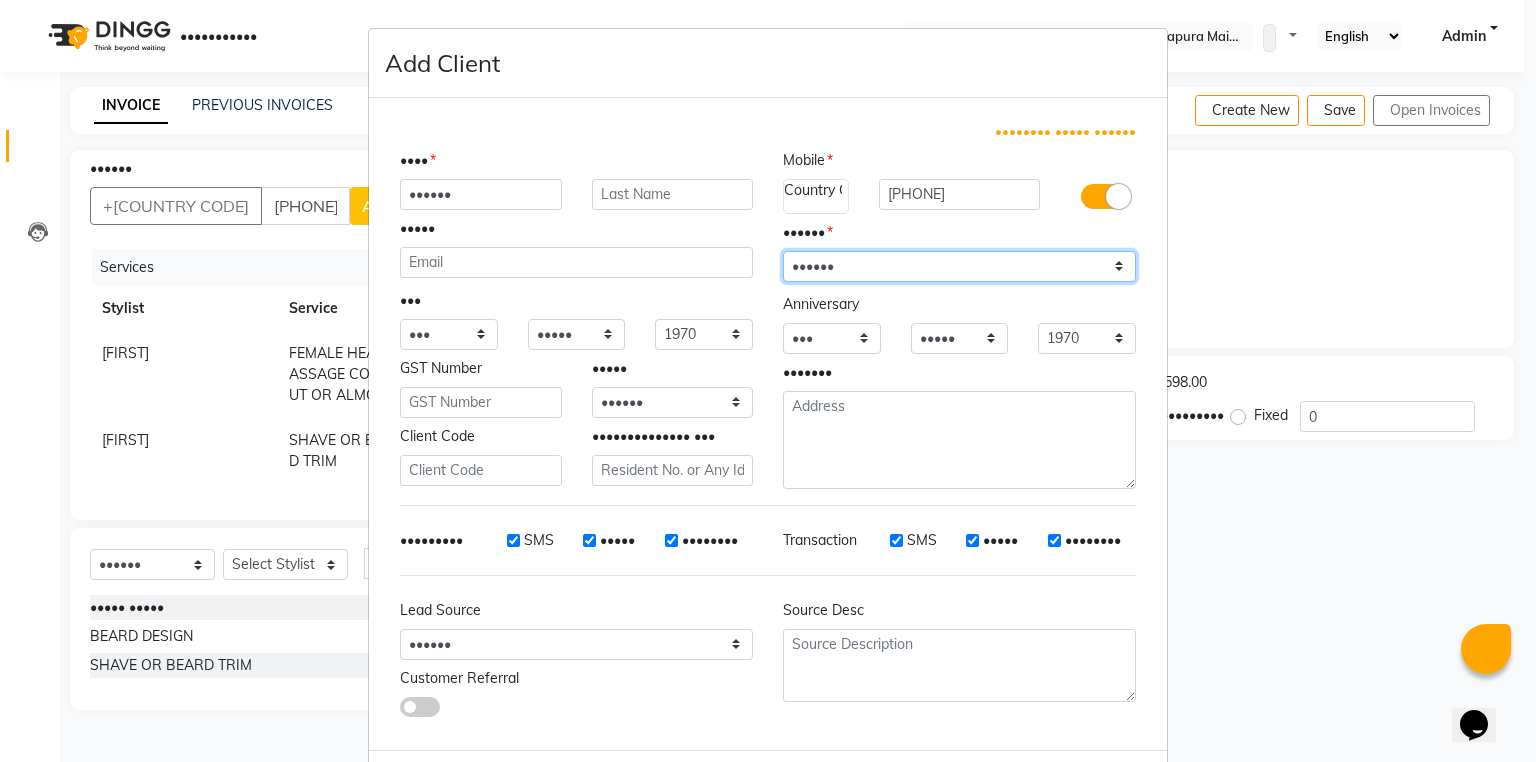 click on "Select [GENDER] [FIRST] [GENDER] [GENDER] Prefer Not To Say" at bounding box center [959, 266] 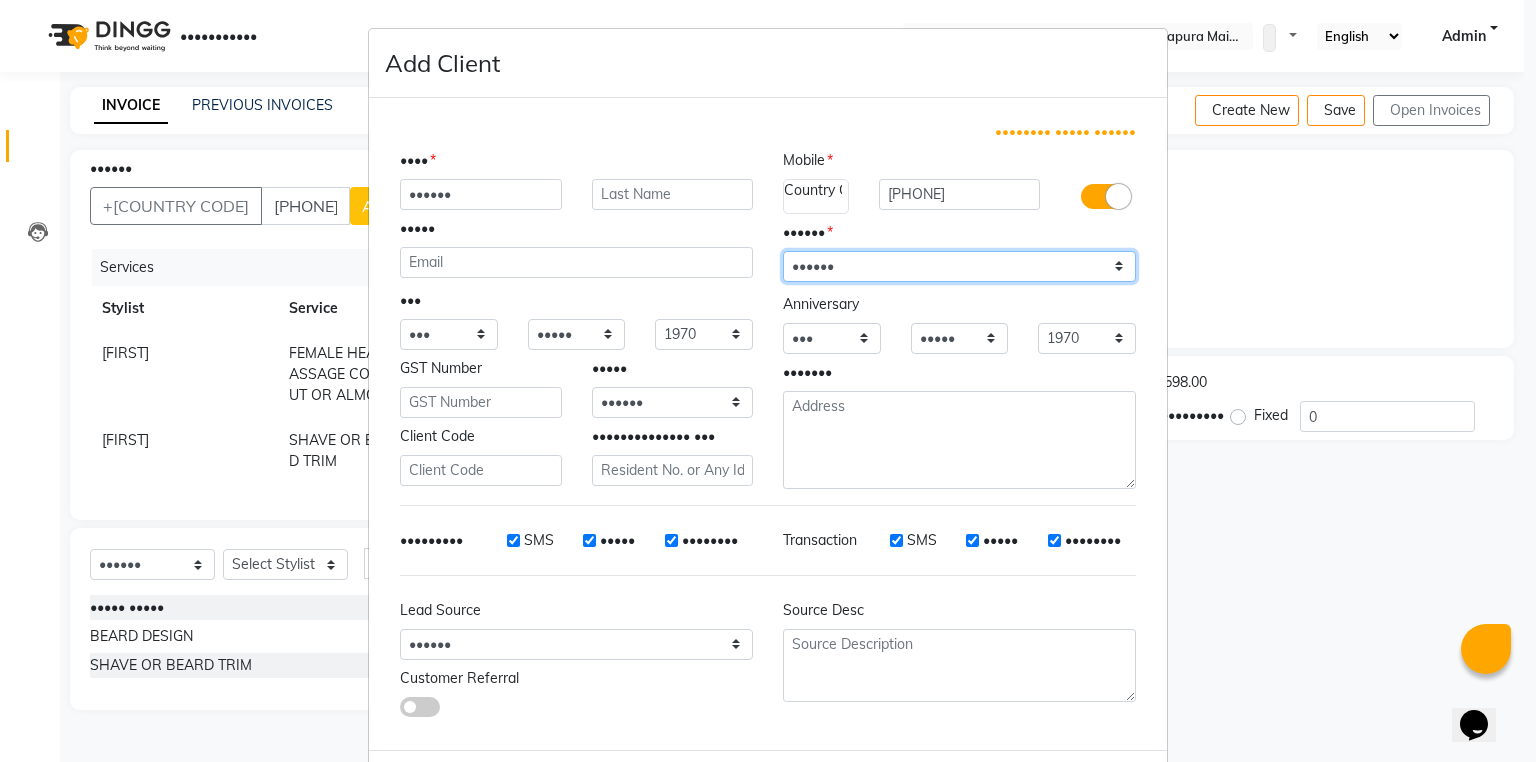 select on "••••" 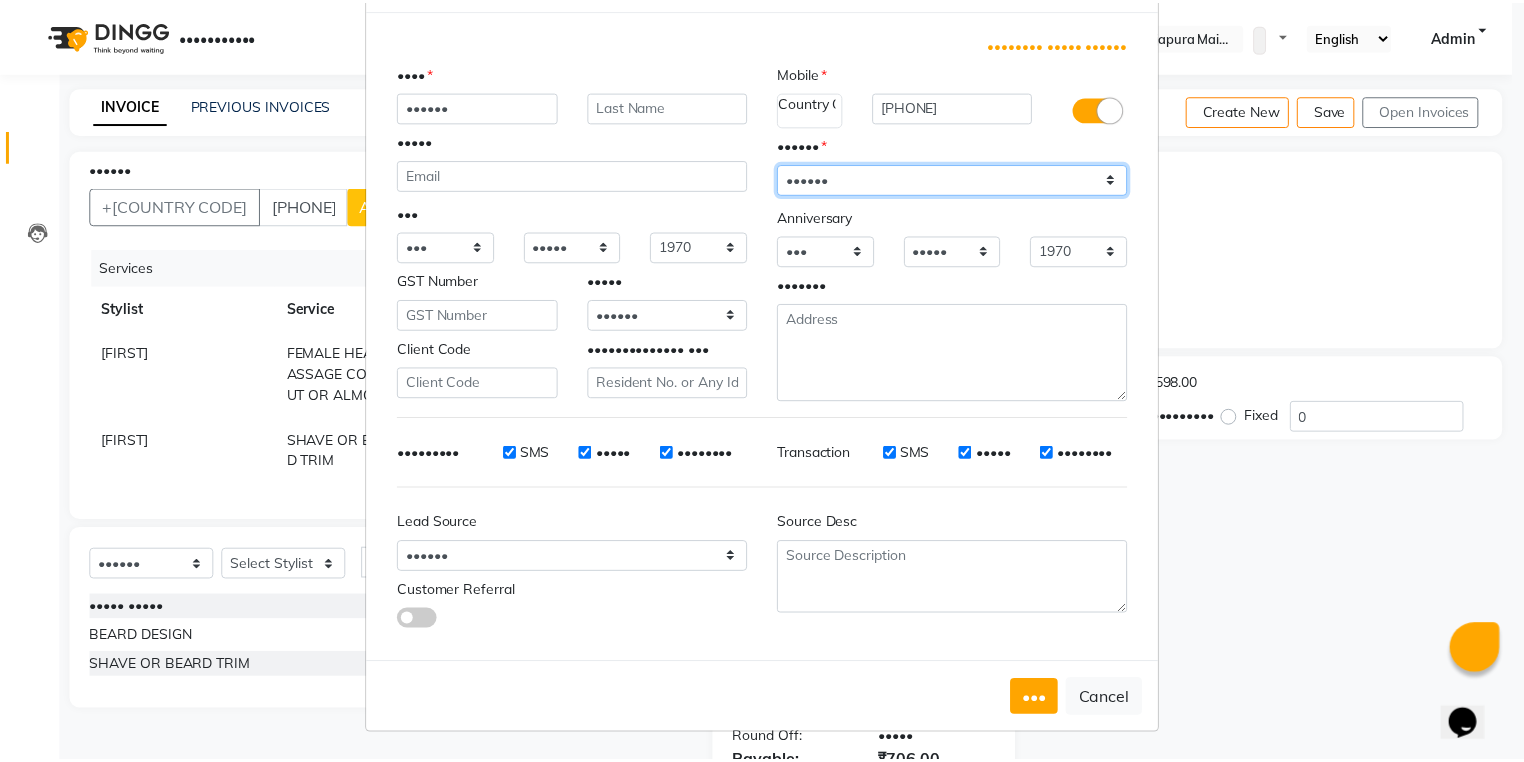 scroll, scrollTop: 94, scrollLeft: 0, axis: vertical 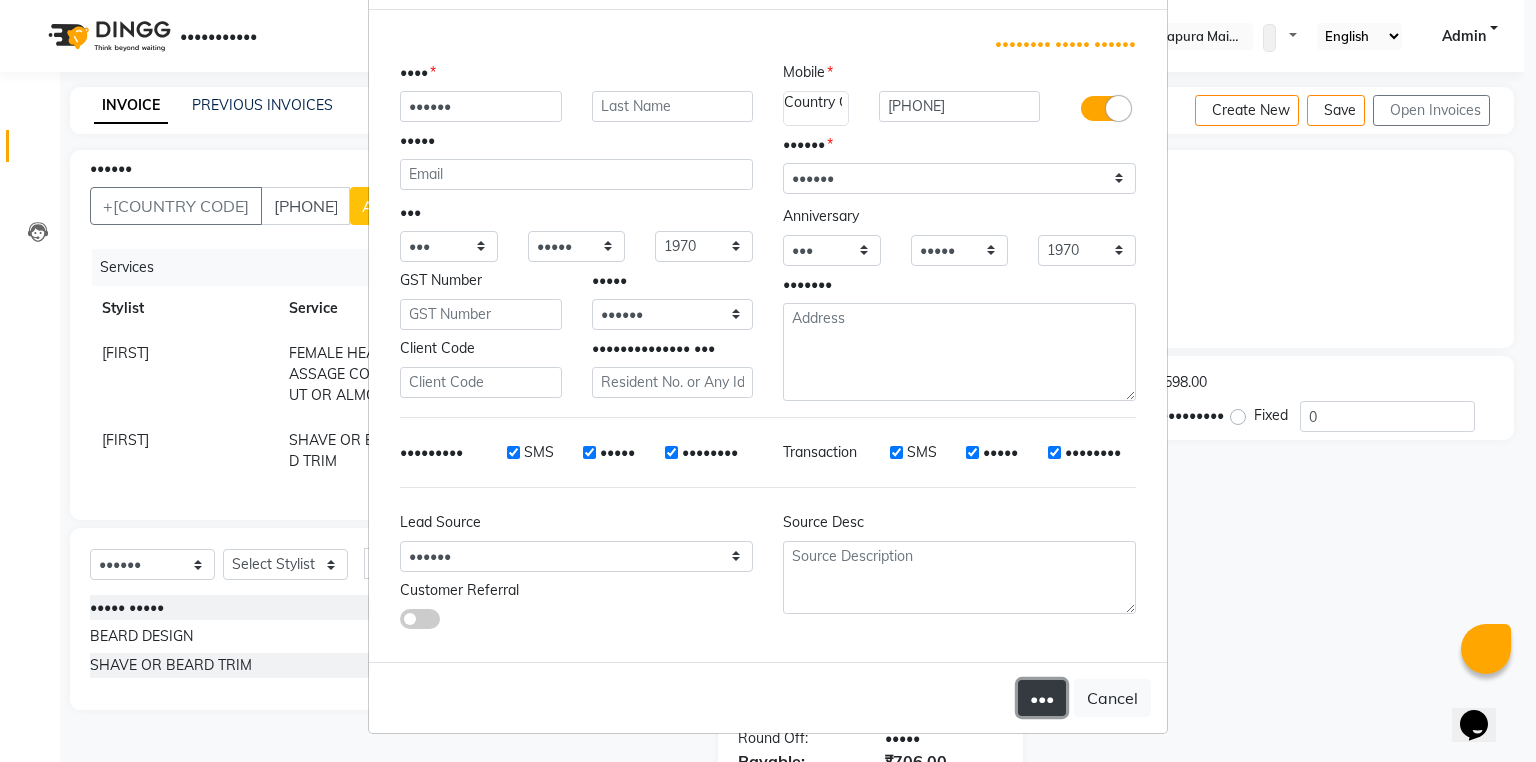 click on "•••" at bounding box center [1042, 698] 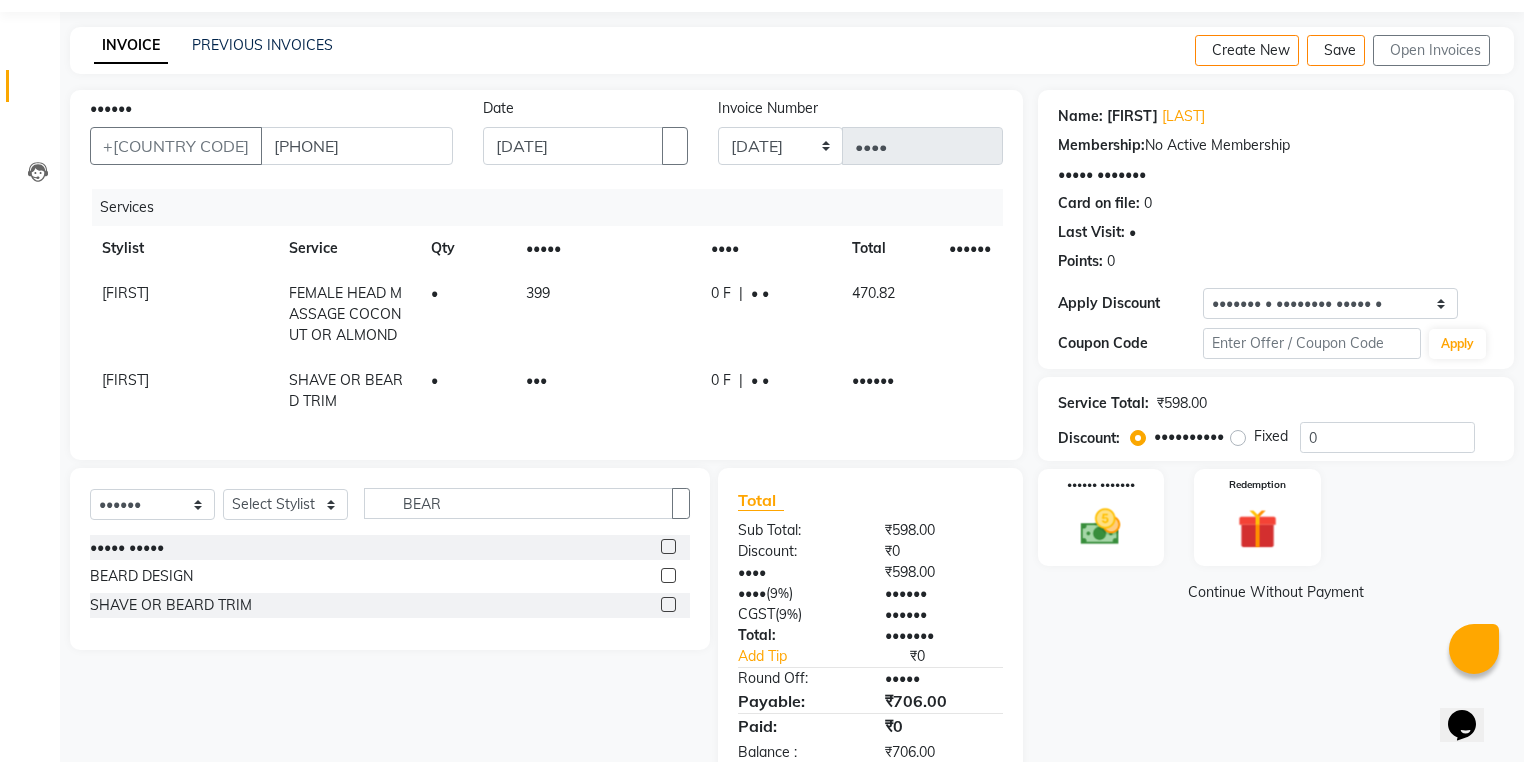 scroll, scrollTop: 122, scrollLeft: 0, axis: vertical 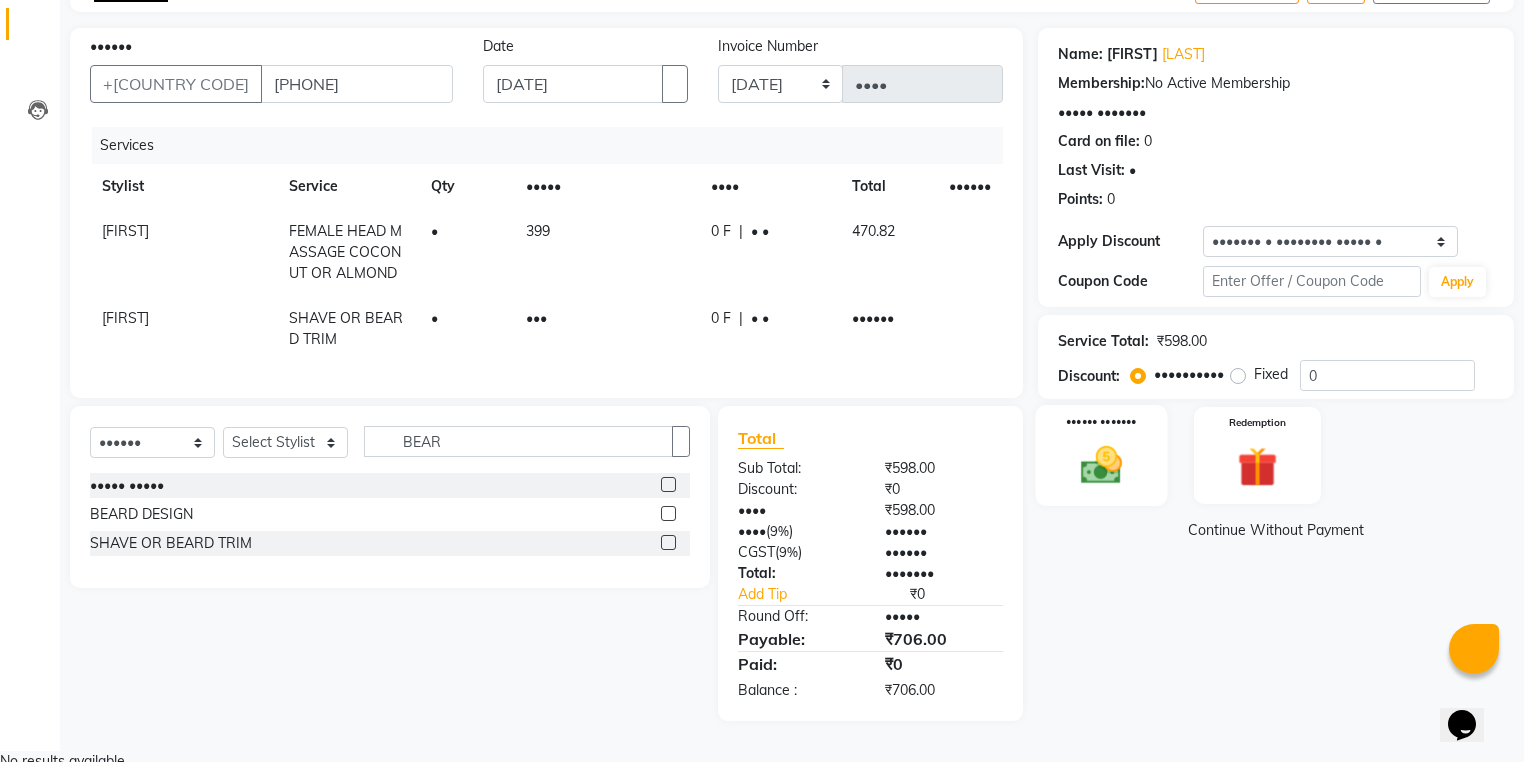 click at bounding box center (1101, 465) 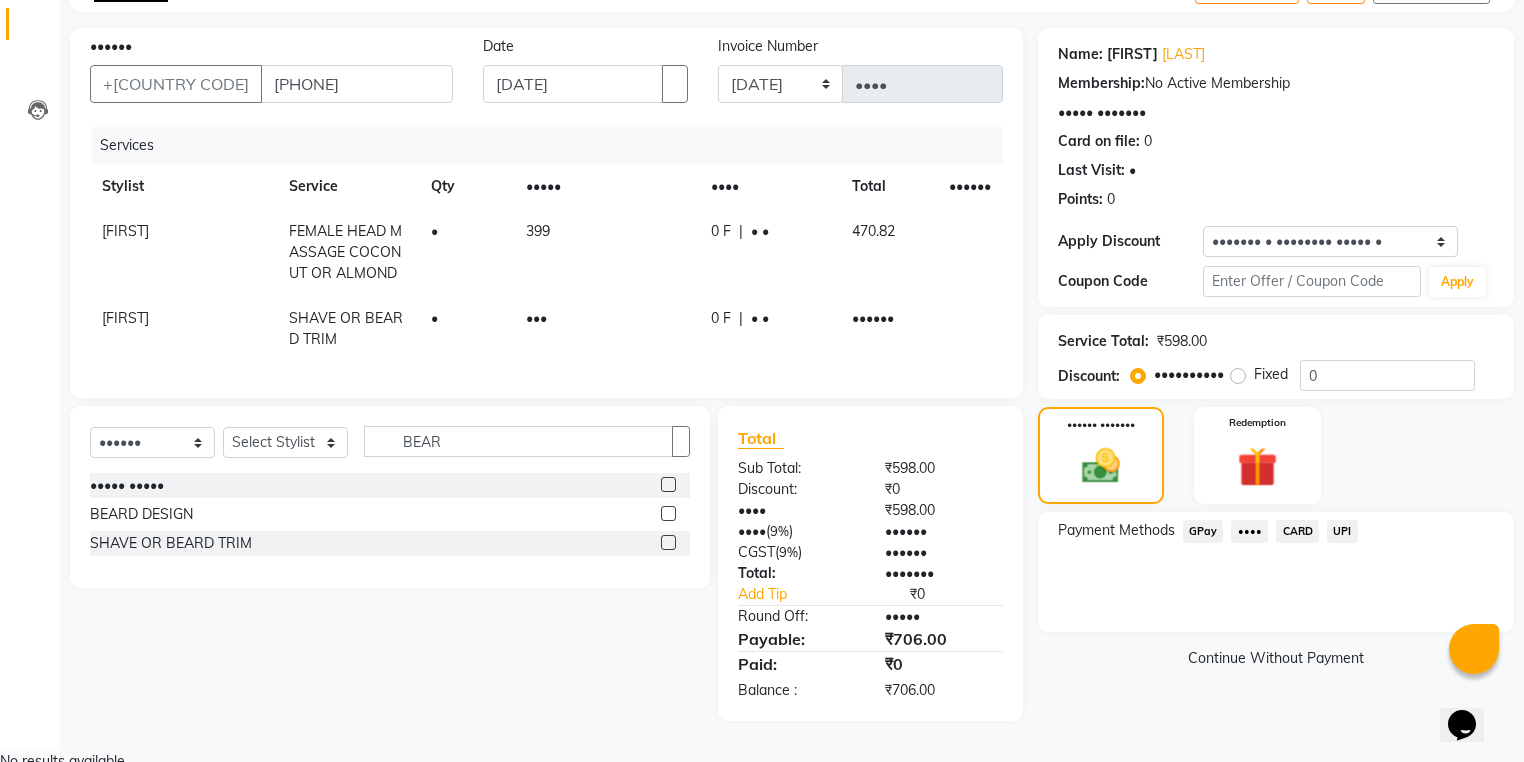 click on "UPI" at bounding box center (1203, 531) 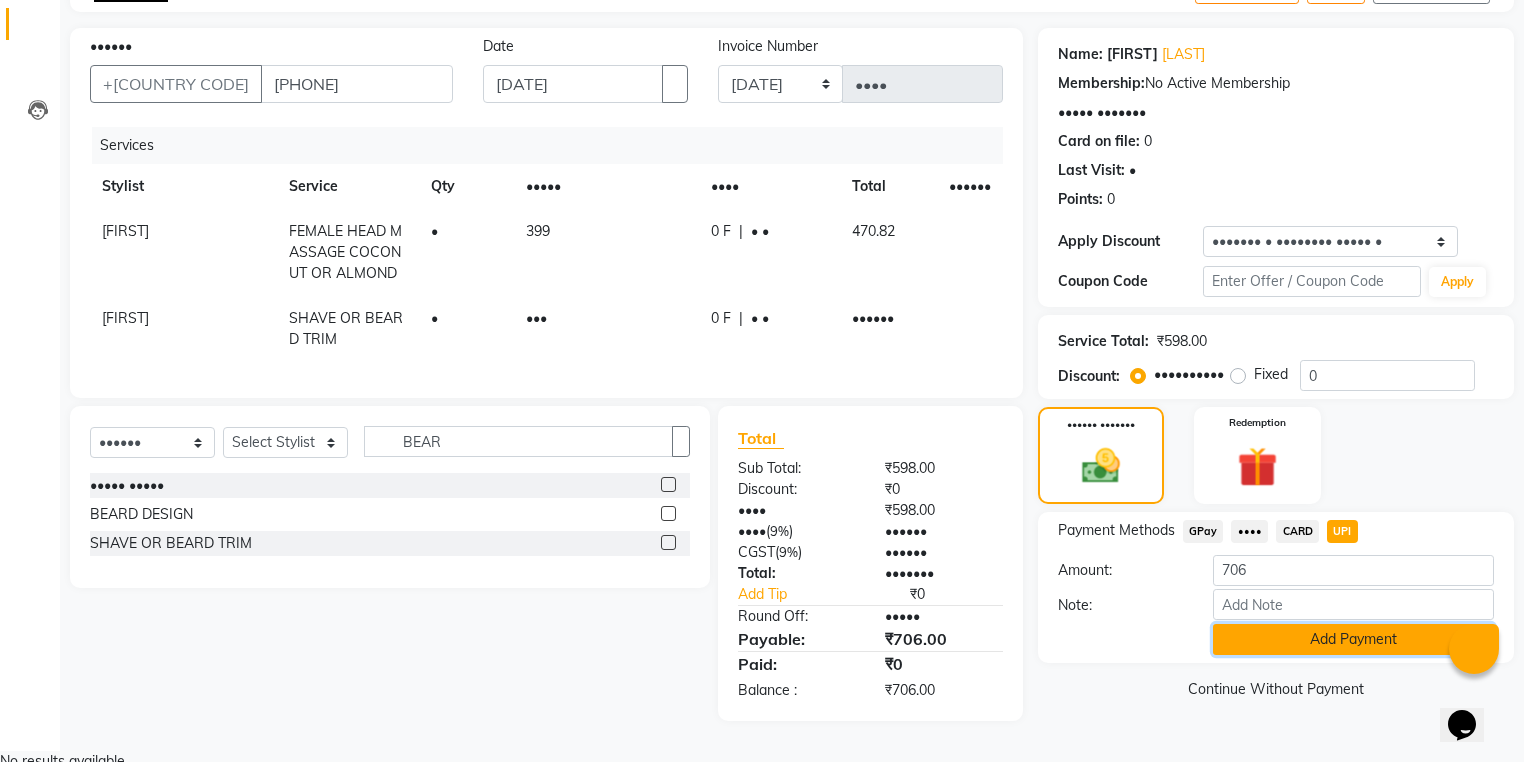 click on "Add Payment" at bounding box center (1353, 639) 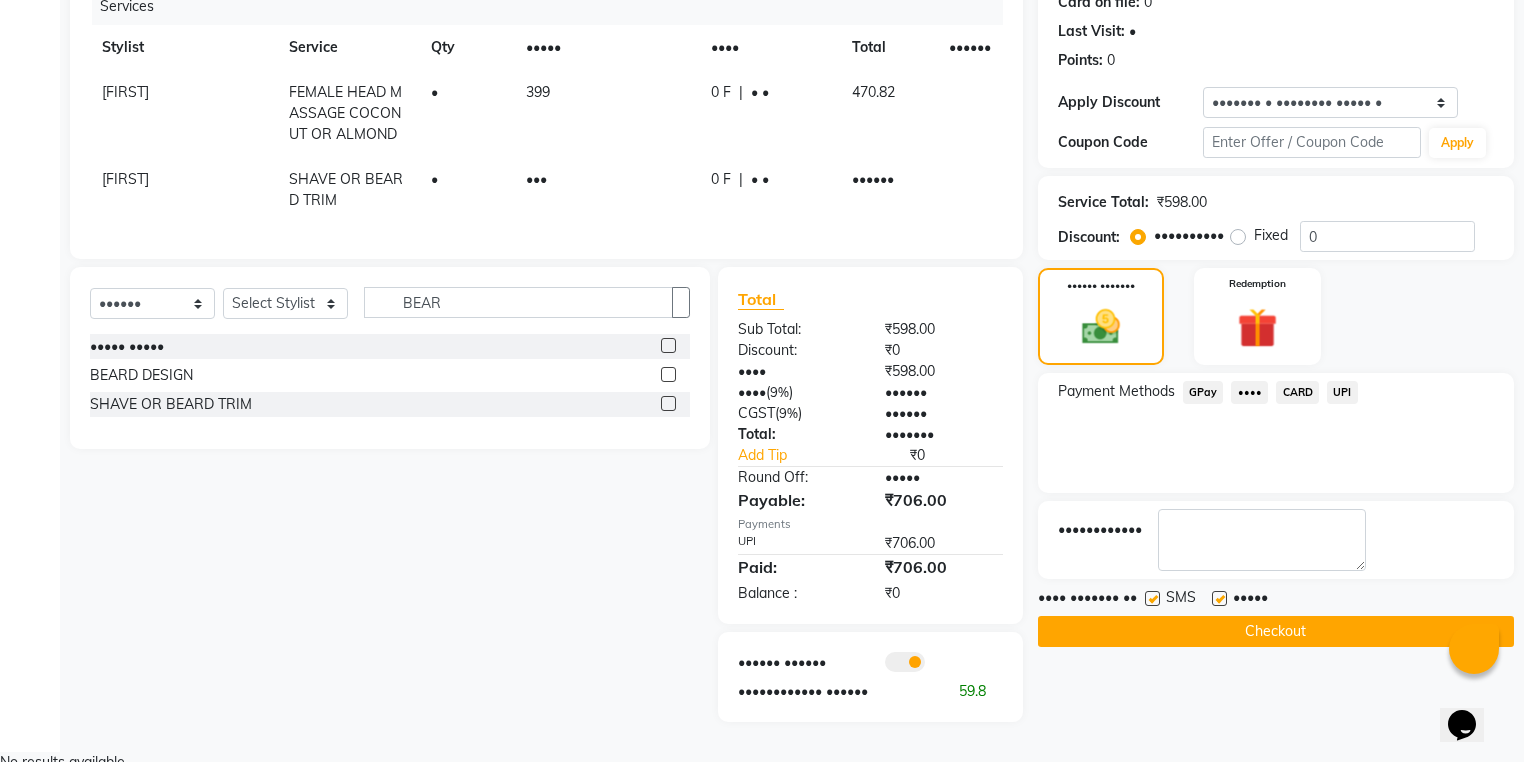 scroll, scrollTop: 264, scrollLeft: 0, axis: vertical 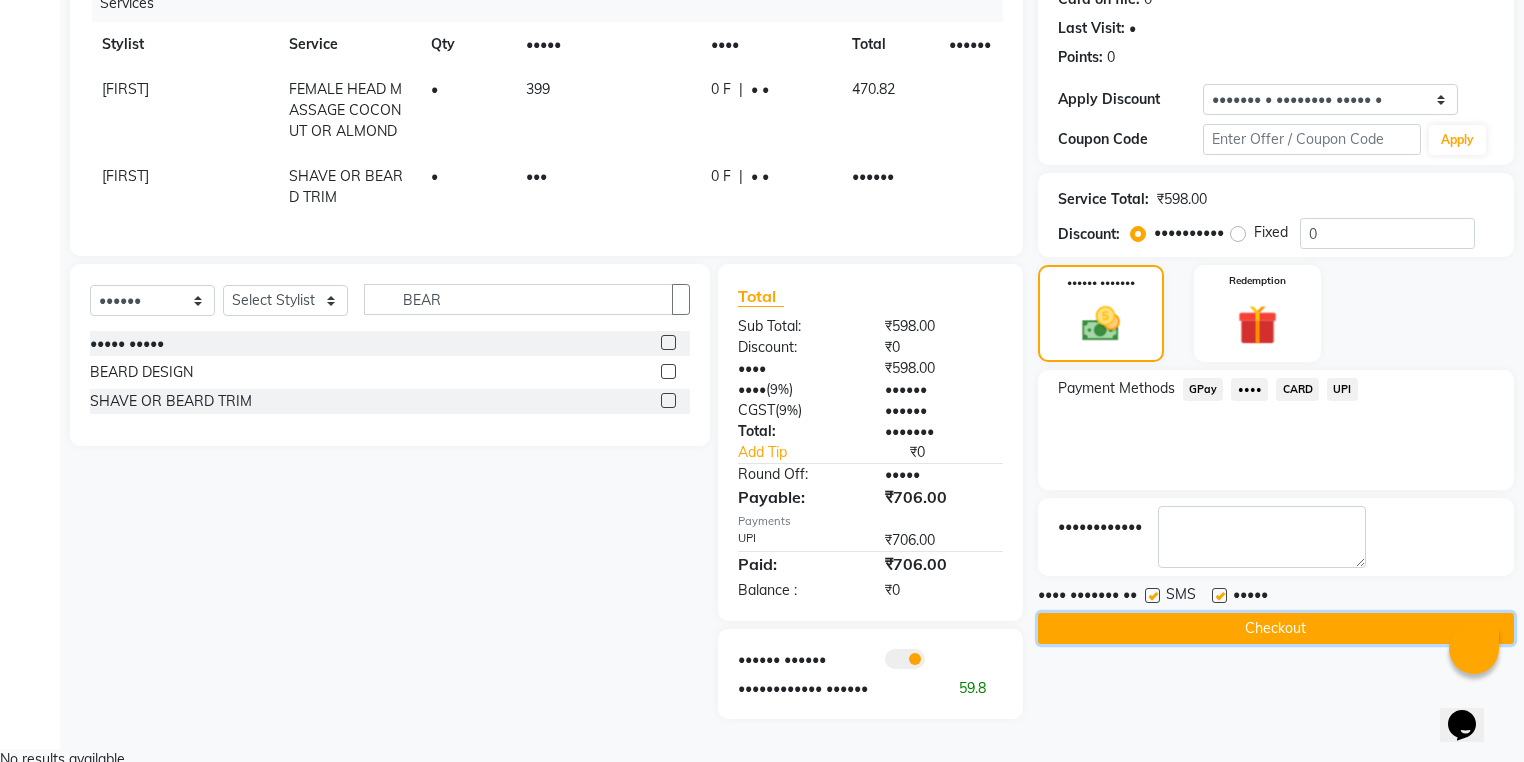 click on "Checkout" at bounding box center (1276, 628) 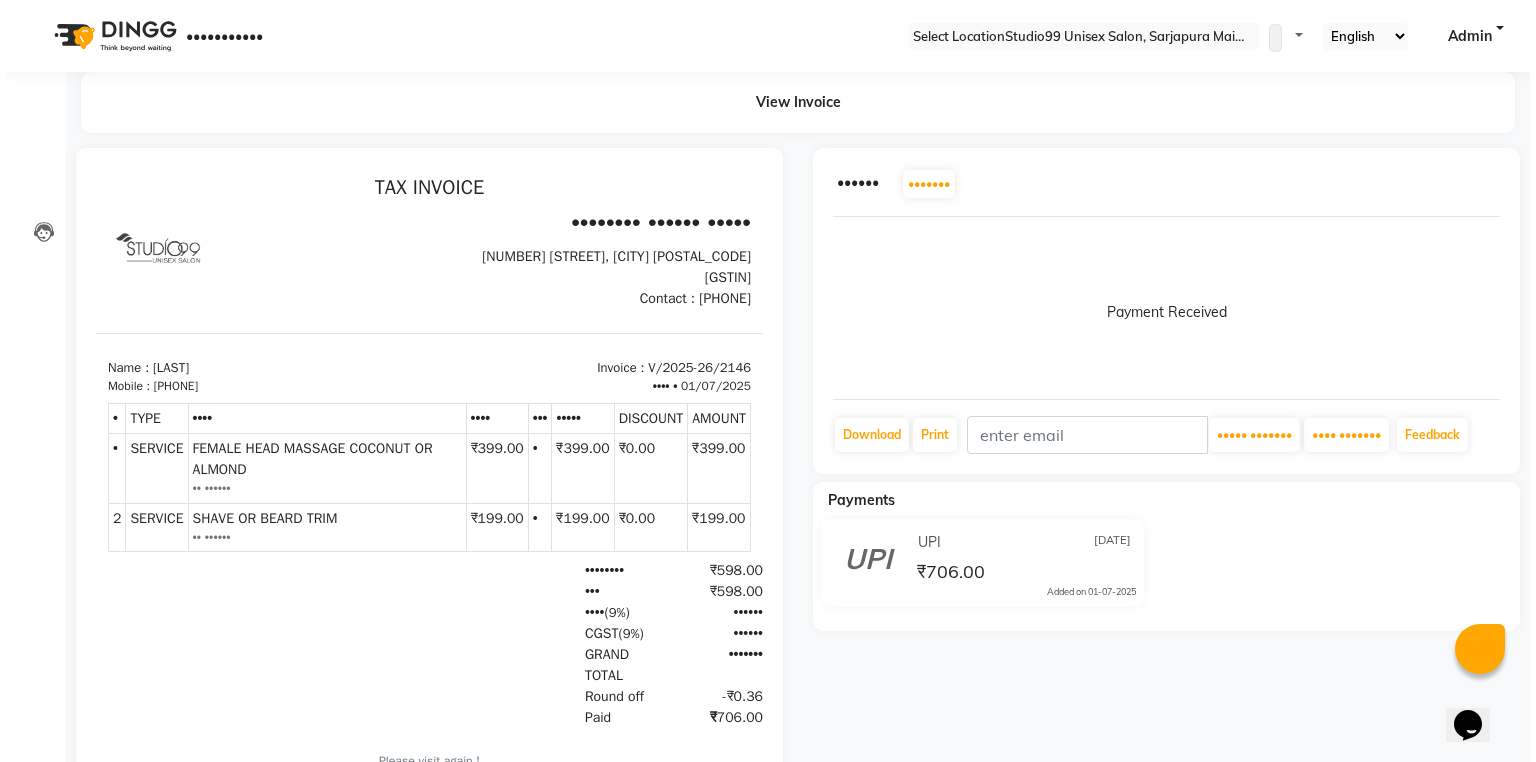 scroll, scrollTop: 0, scrollLeft: 0, axis: both 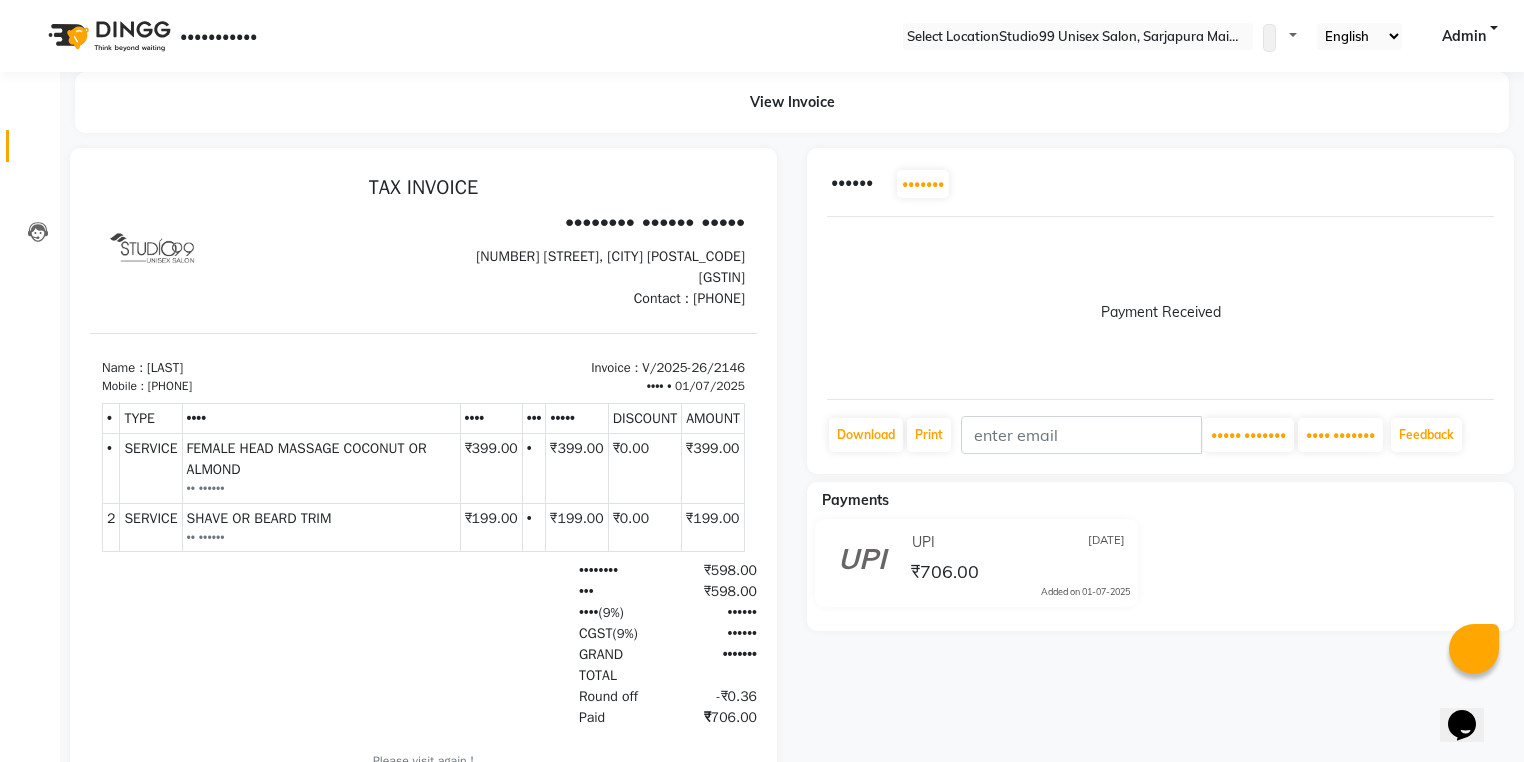 click at bounding box center [37, 151] 